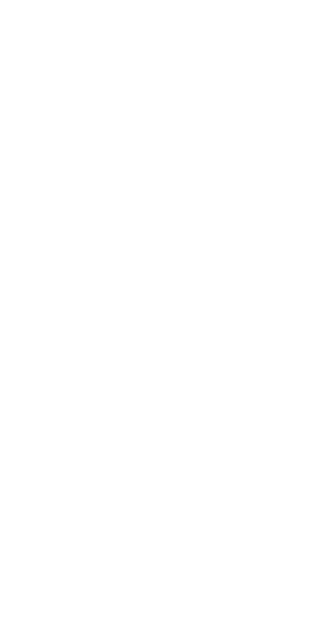 scroll, scrollTop: 0, scrollLeft: 0, axis: both 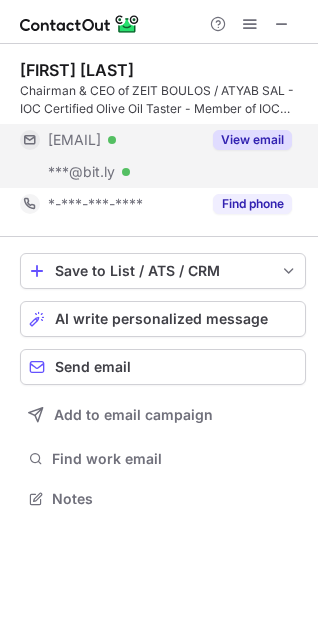 click on "View email" at bounding box center [246, 140] 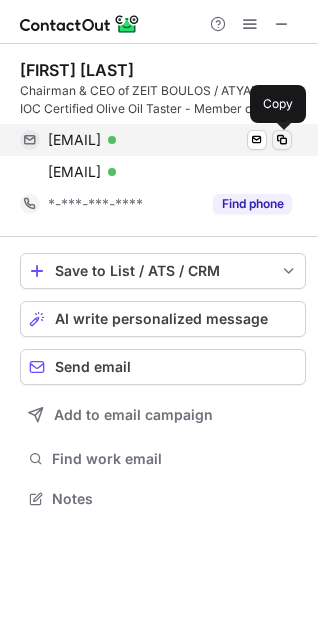 click at bounding box center (282, 140) 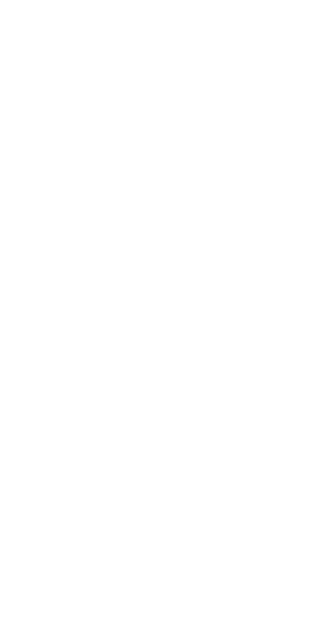 scroll, scrollTop: 0, scrollLeft: 0, axis: both 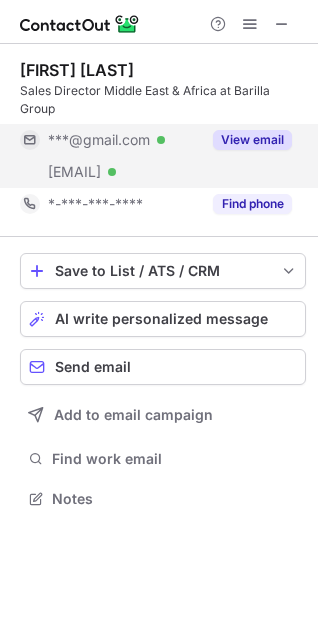 click on "View email" at bounding box center (252, 140) 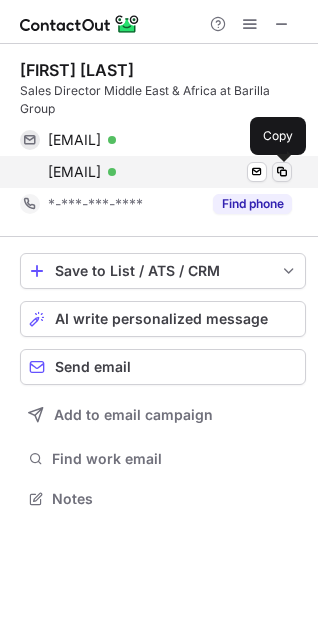 click at bounding box center [282, 172] 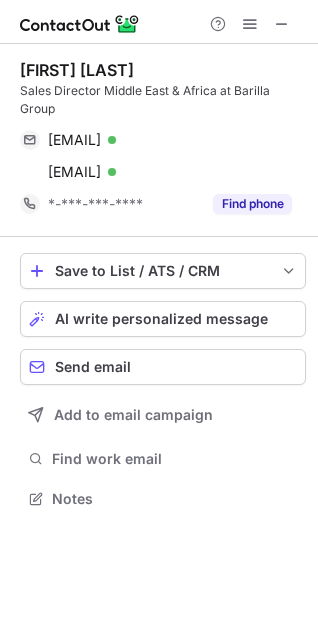 type 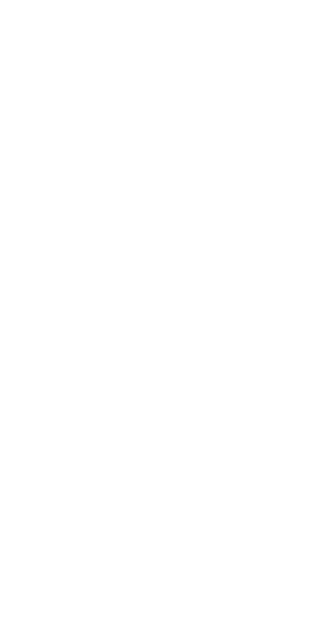 scroll, scrollTop: 0, scrollLeft: 0, axis: both 